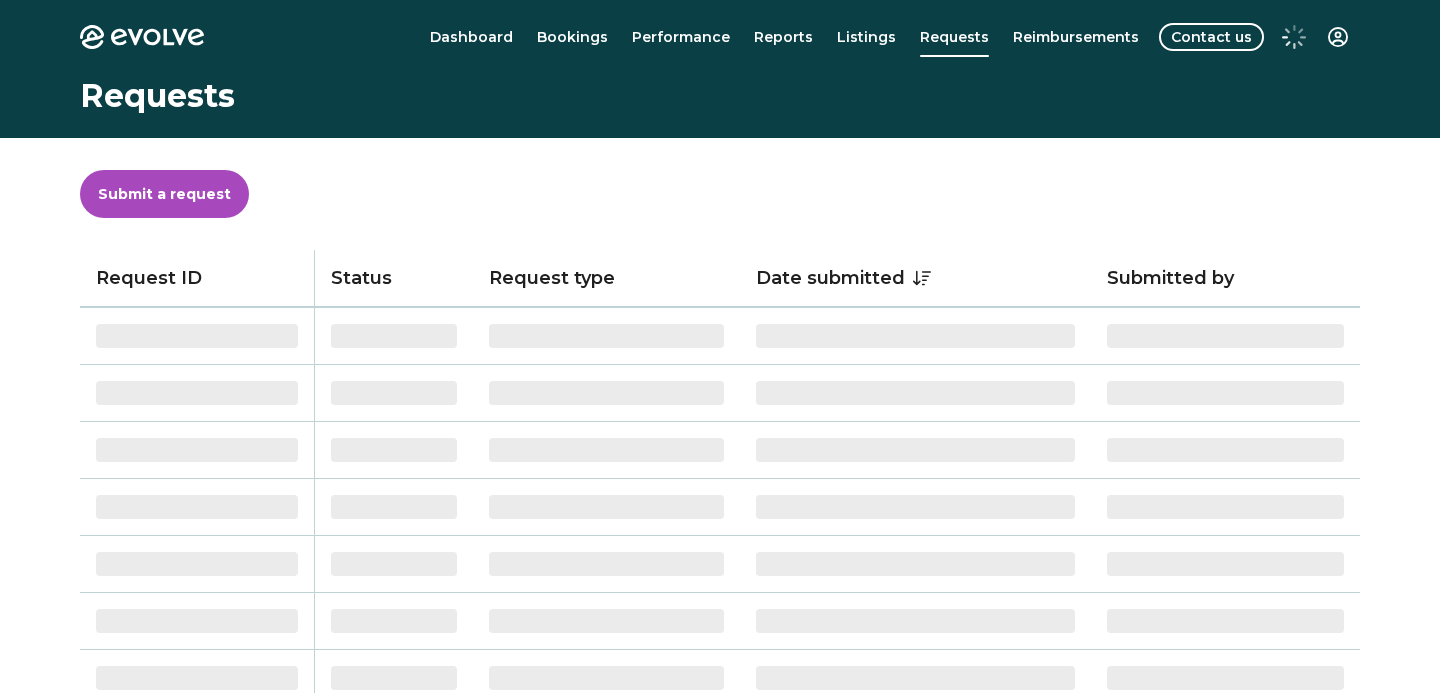 scroll, scrollTop: 0, scrollLeft: 0, axis: both 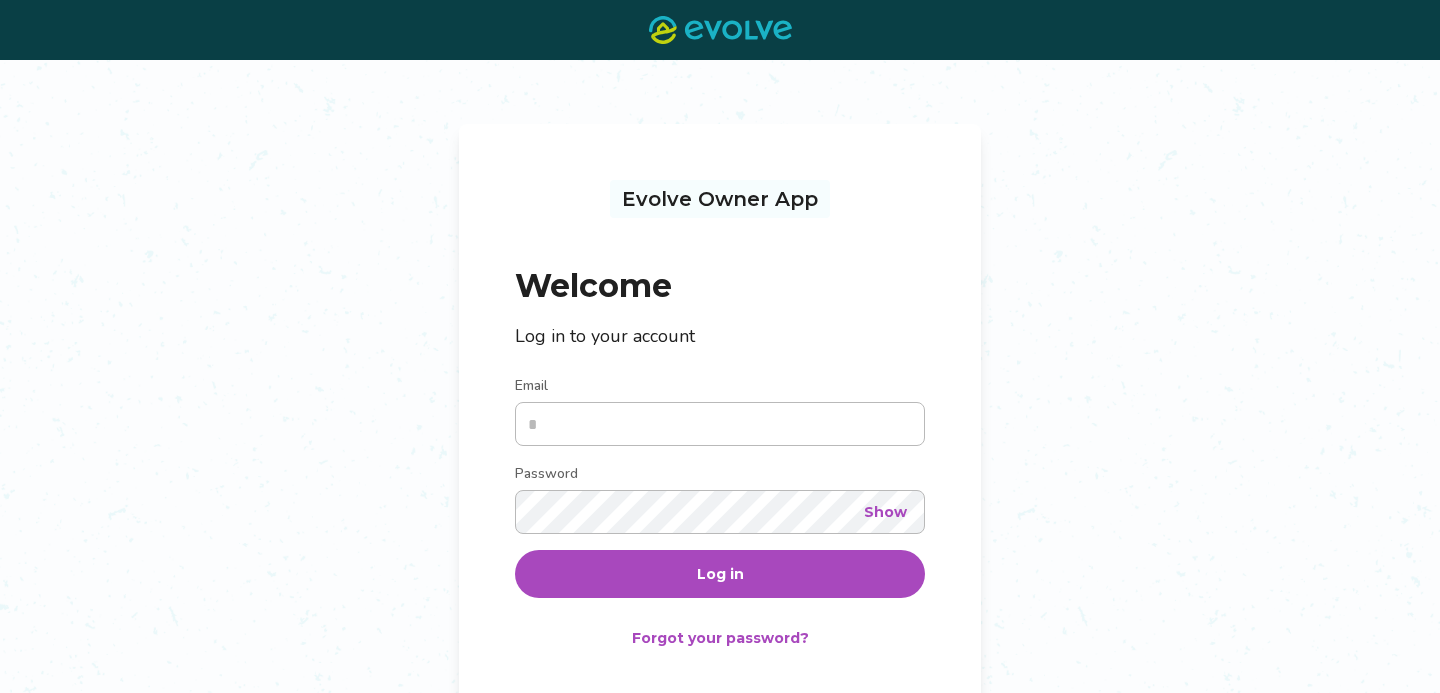 click on "Email" at bounding box center (720, 424) 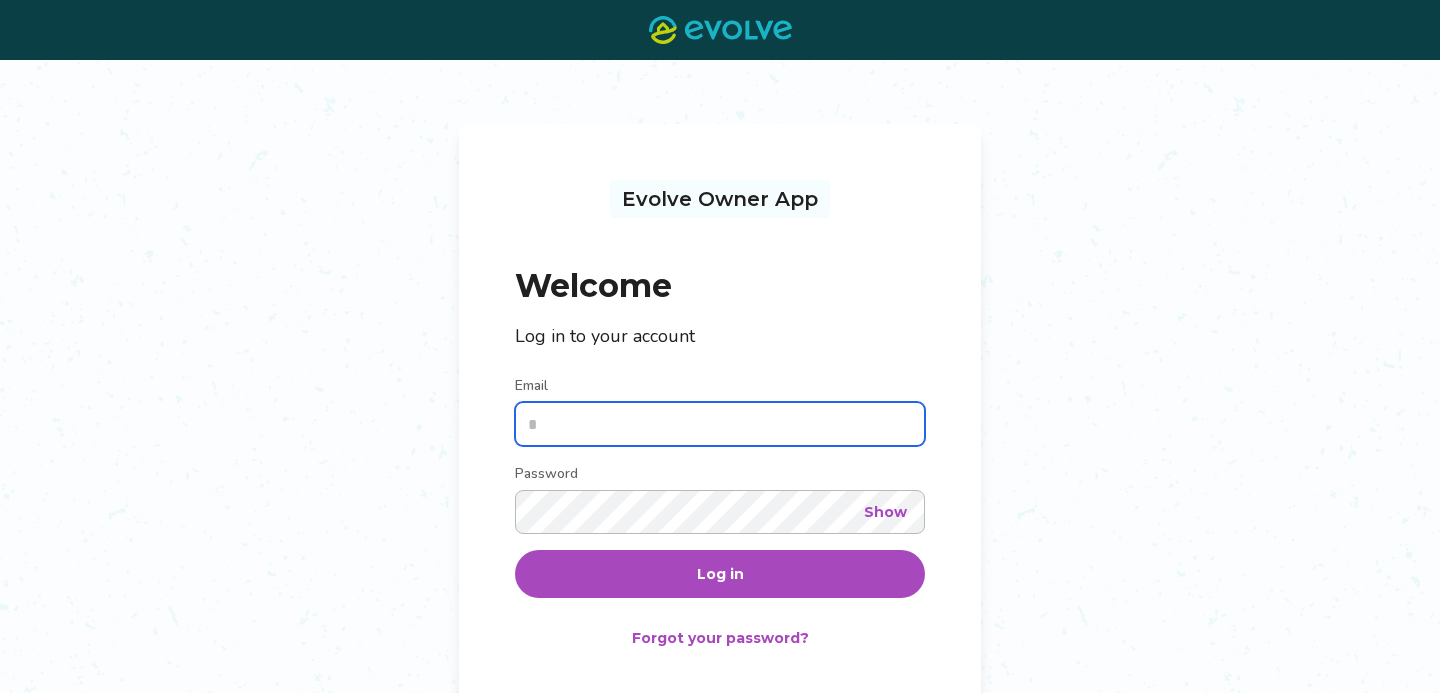 type on "**********" 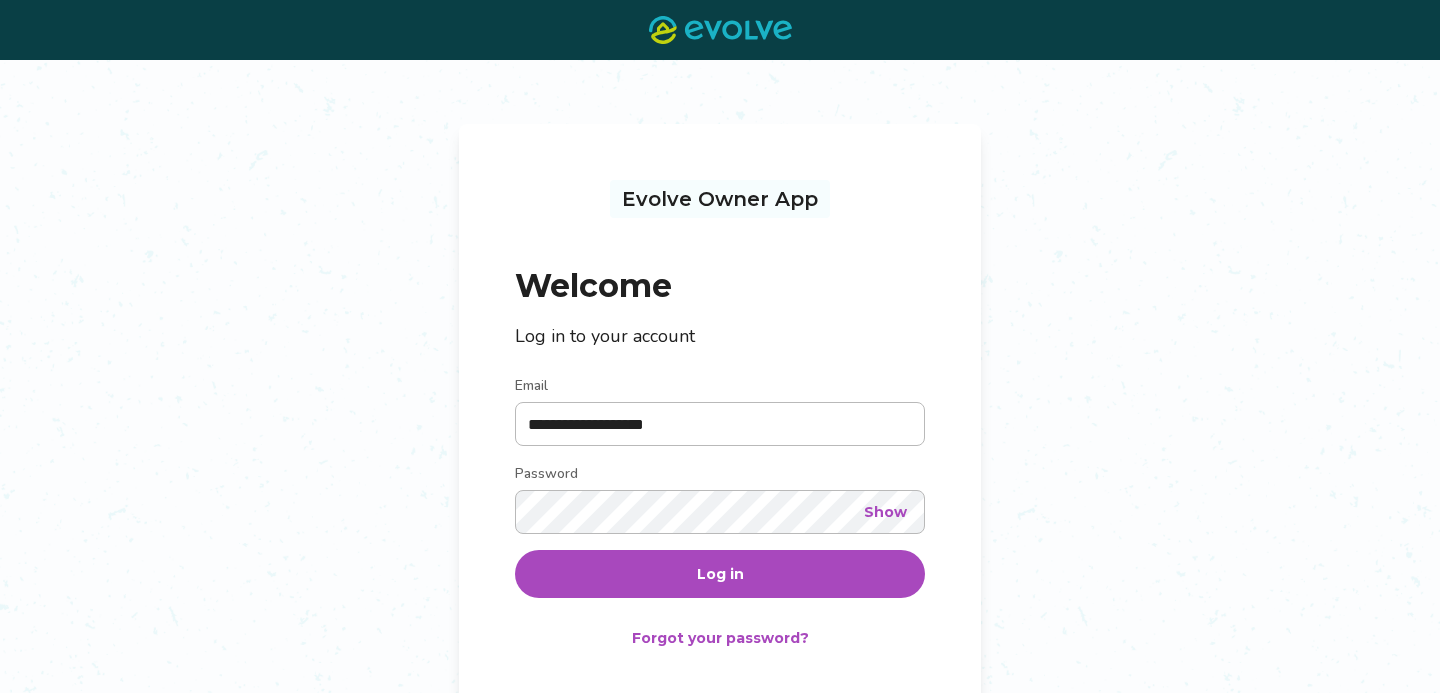 click on "Log in" at bounding box center (720, 574) 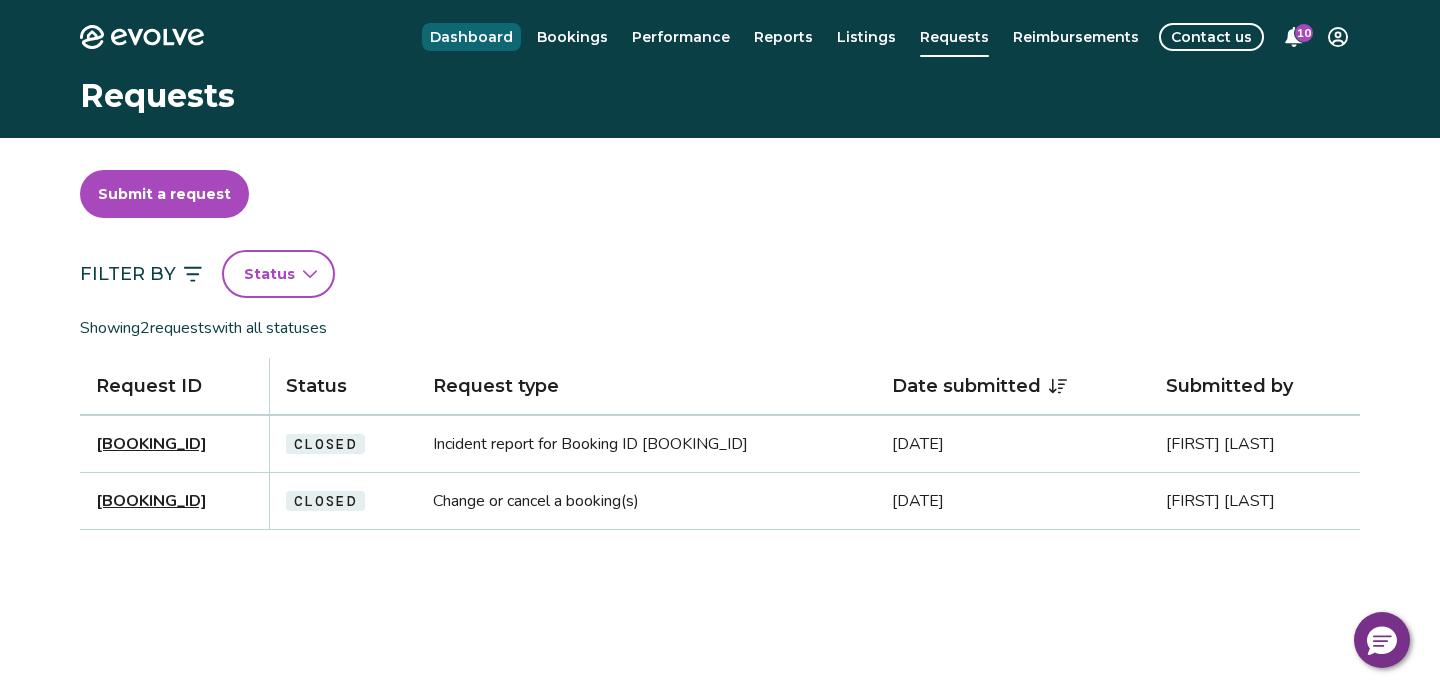 click on "Dashboard" at bounding box center (471, 37) 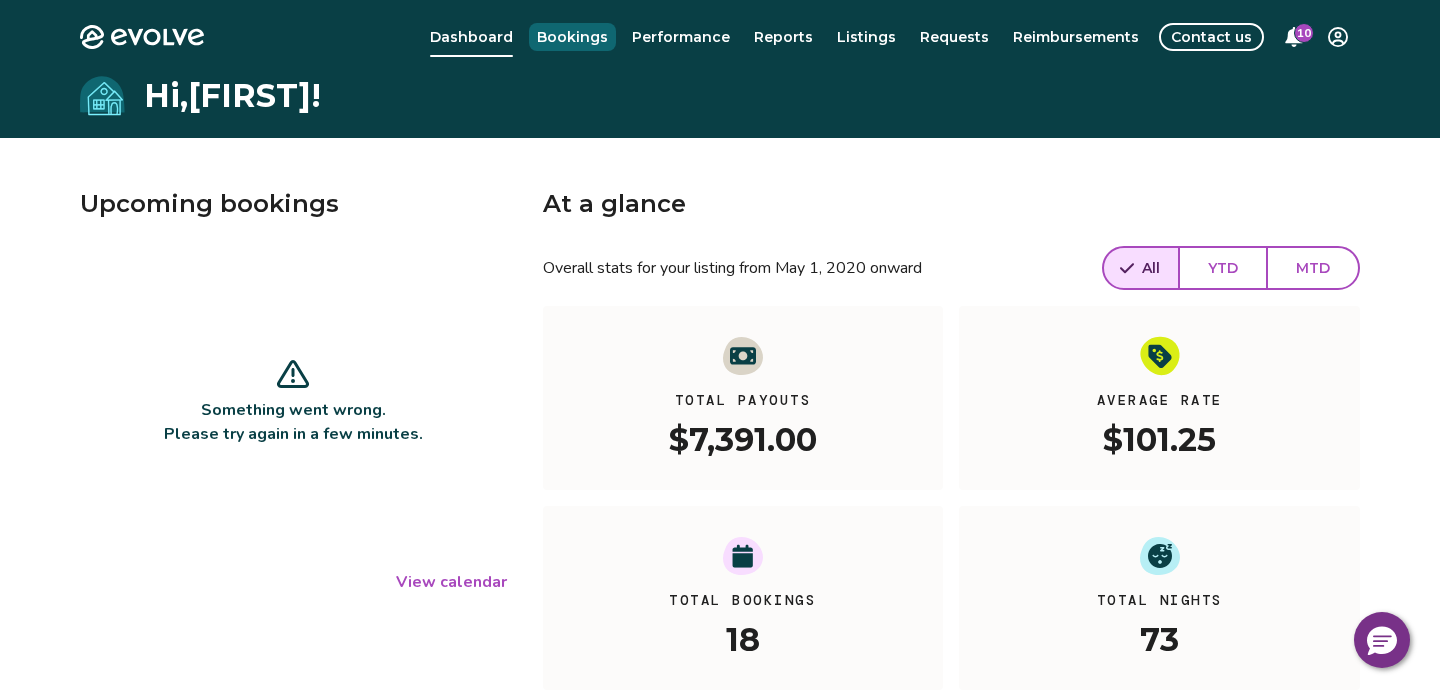 click on "Bookings" at bounding box center (572, 37) 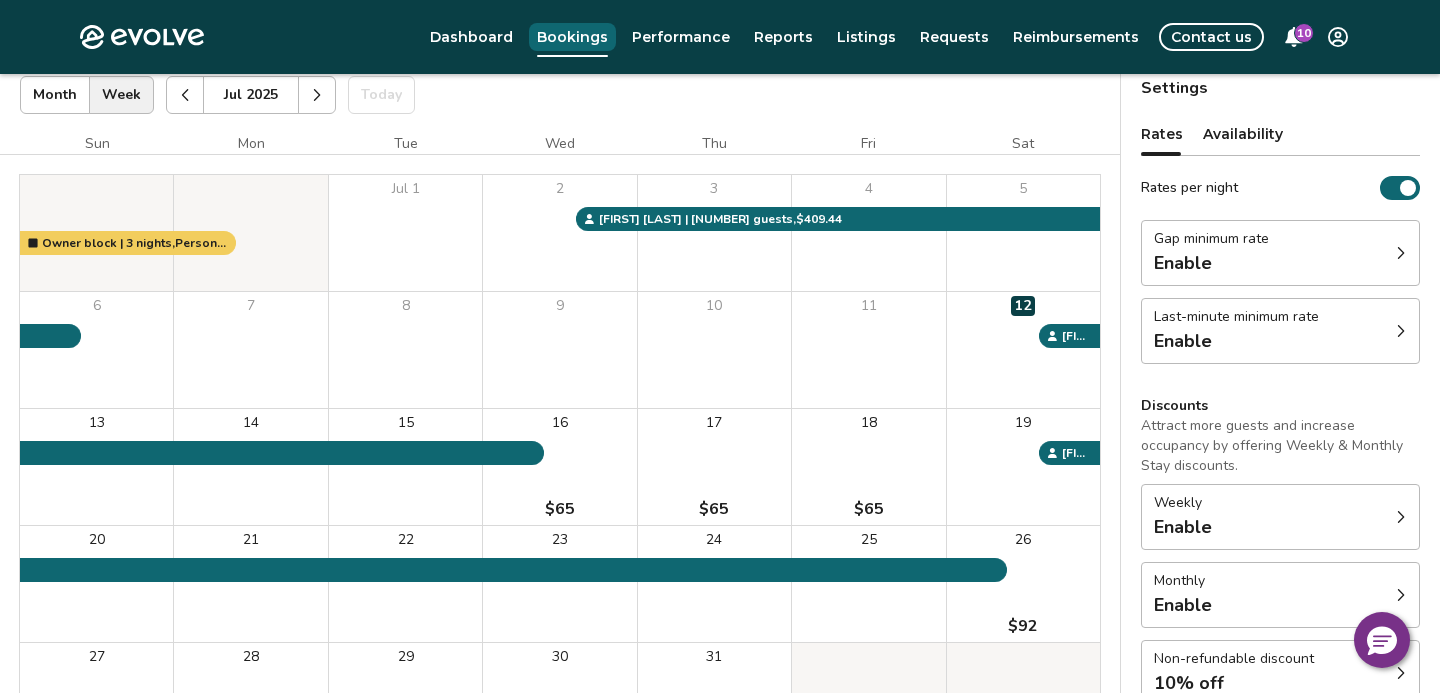 scroll, scrollTop: 124, scrollLeft: 0, axis: vertical 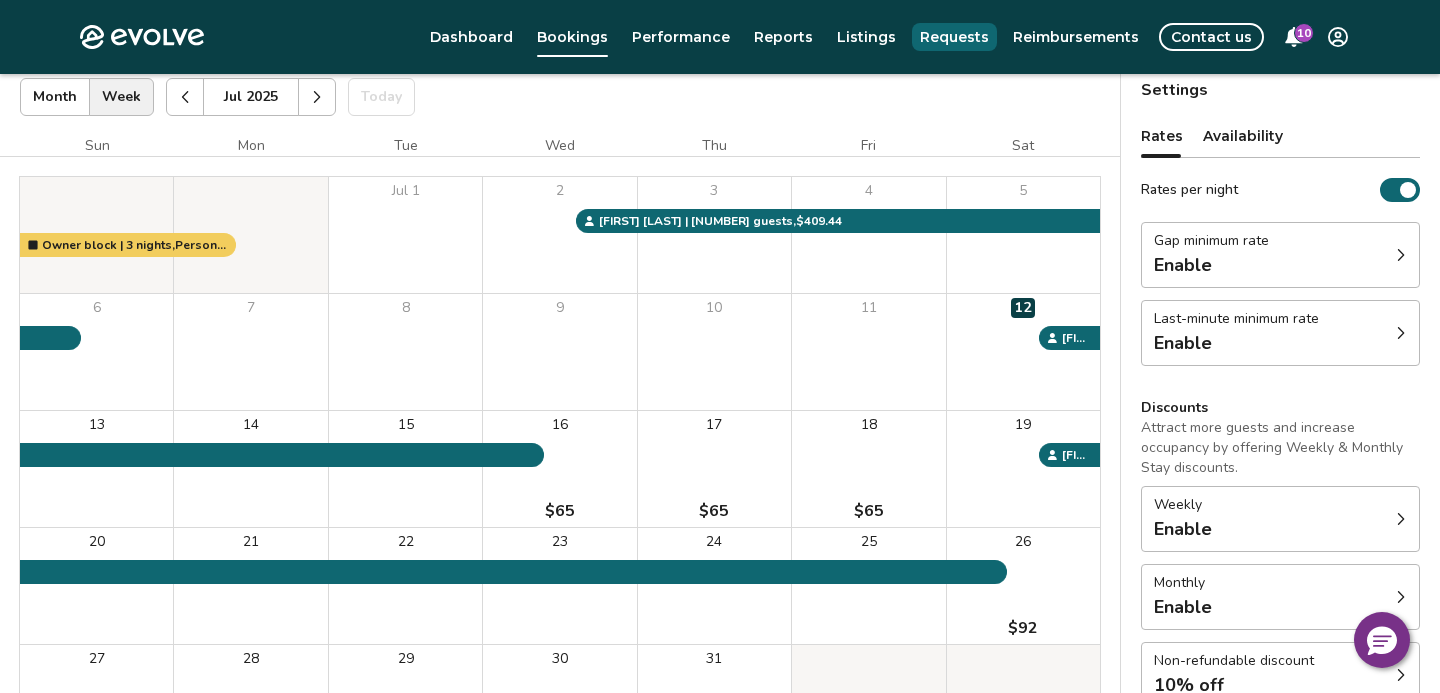 click on "Requests" at bounding box center [954, 37] 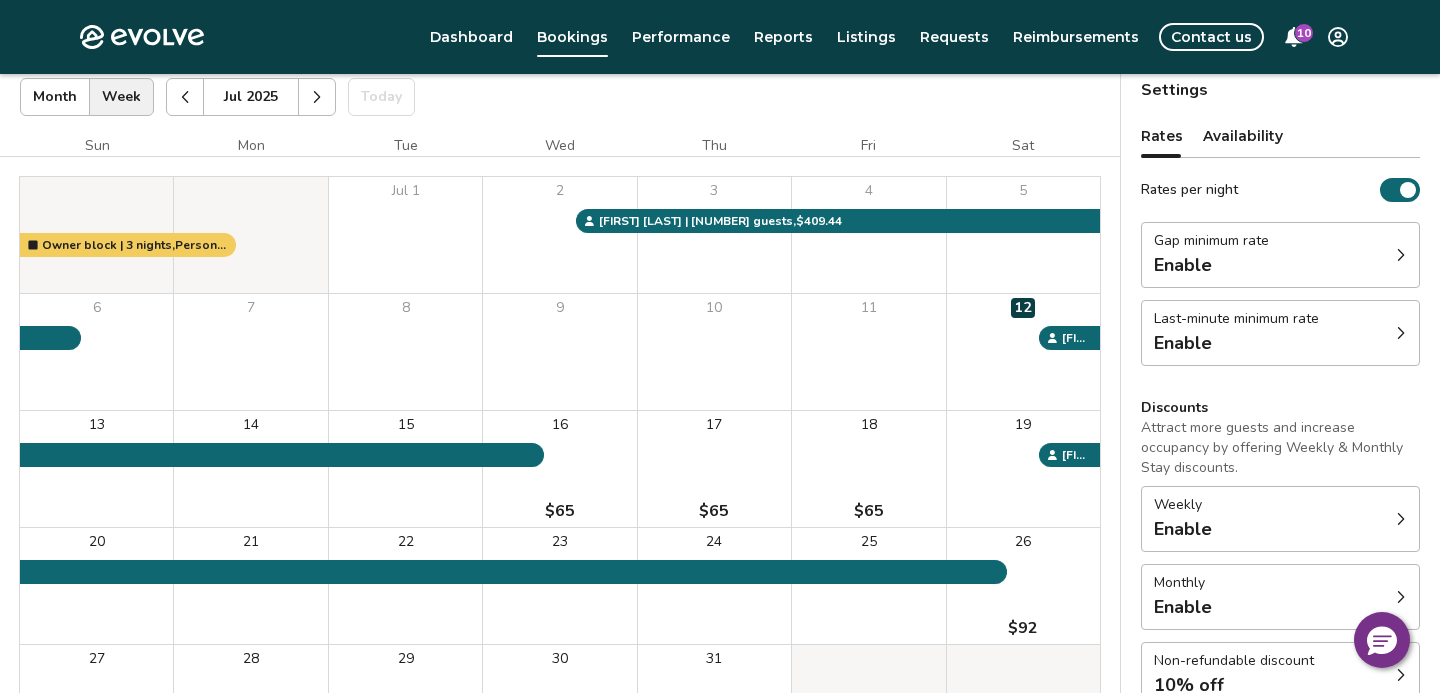 scroll, scrollTop: 0, scrollLeft: 0, axis: both 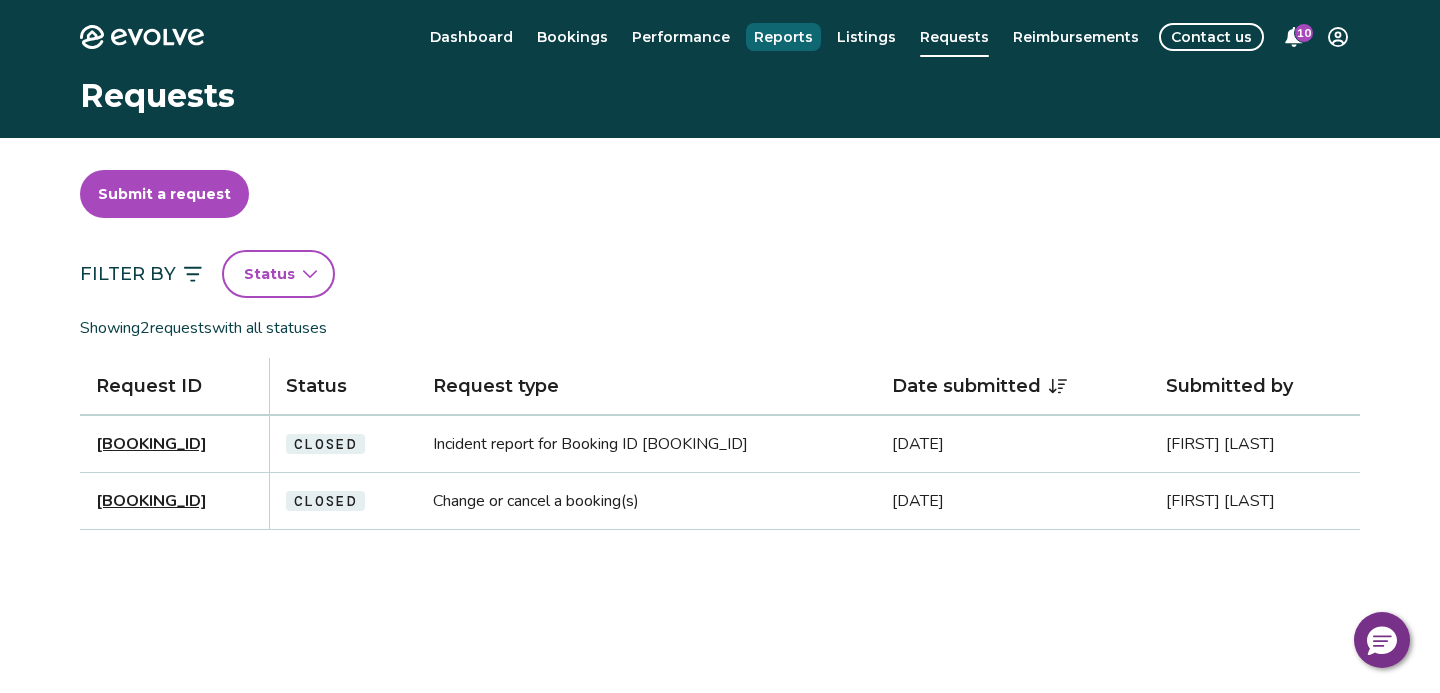 click on "Reports" at bounding box center (783, 37) 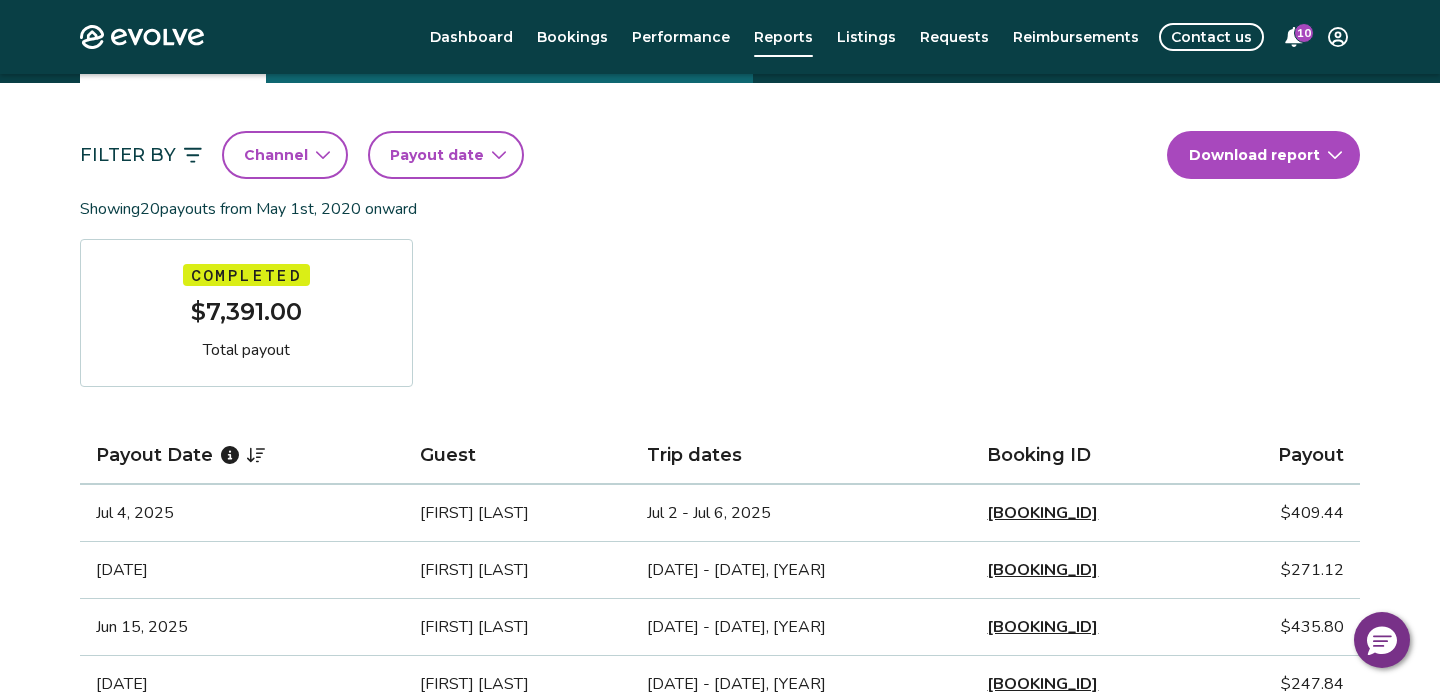 scroll, scrollTop: 5, scrollLeft: 0, axis: vertical 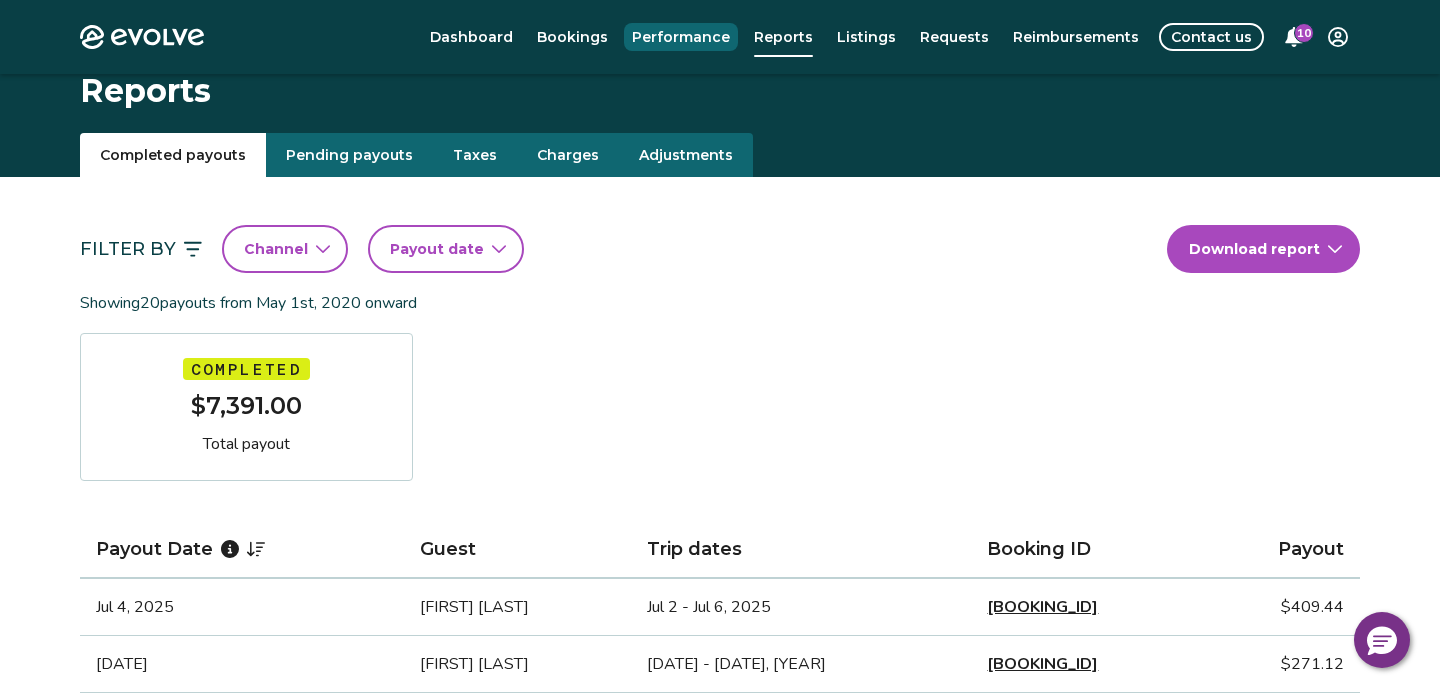 click on "Performance" at bounding box center (681, 37) 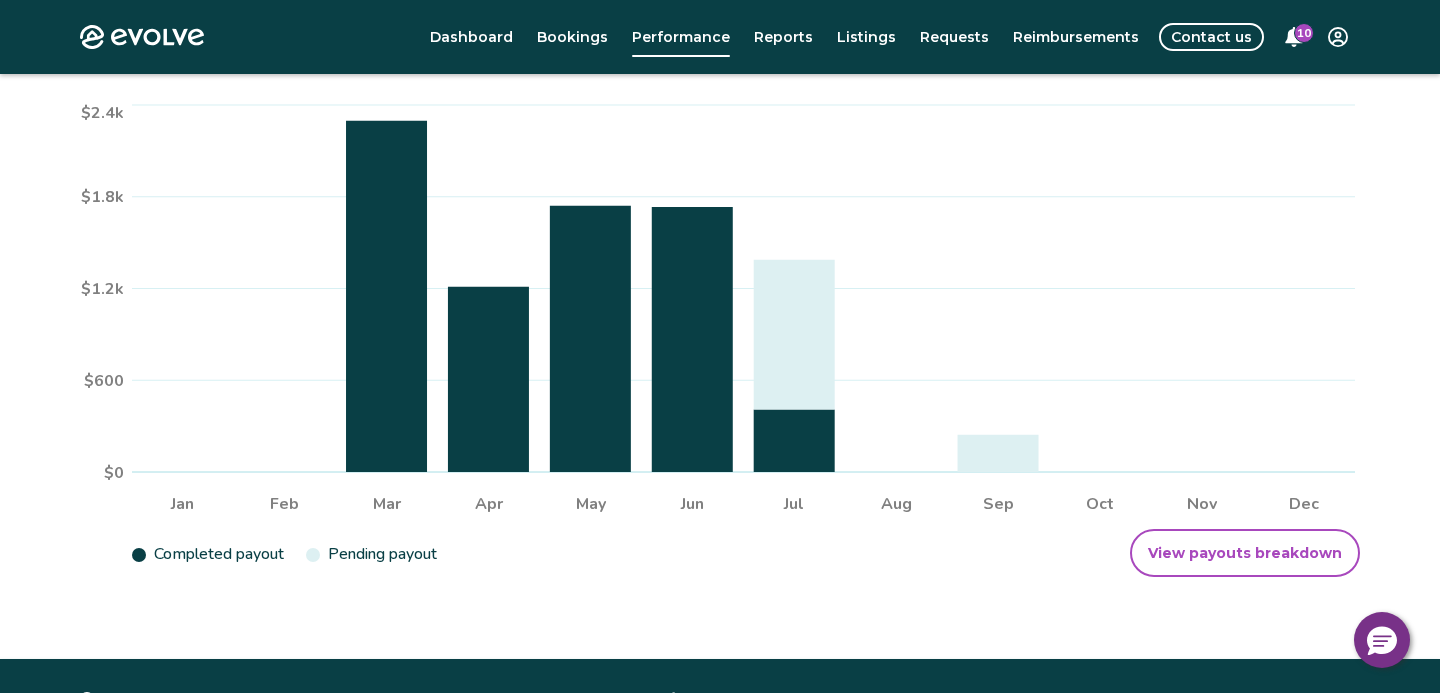 scroll, scrollTop: 408, scrollLeft: 0, axis: vertical 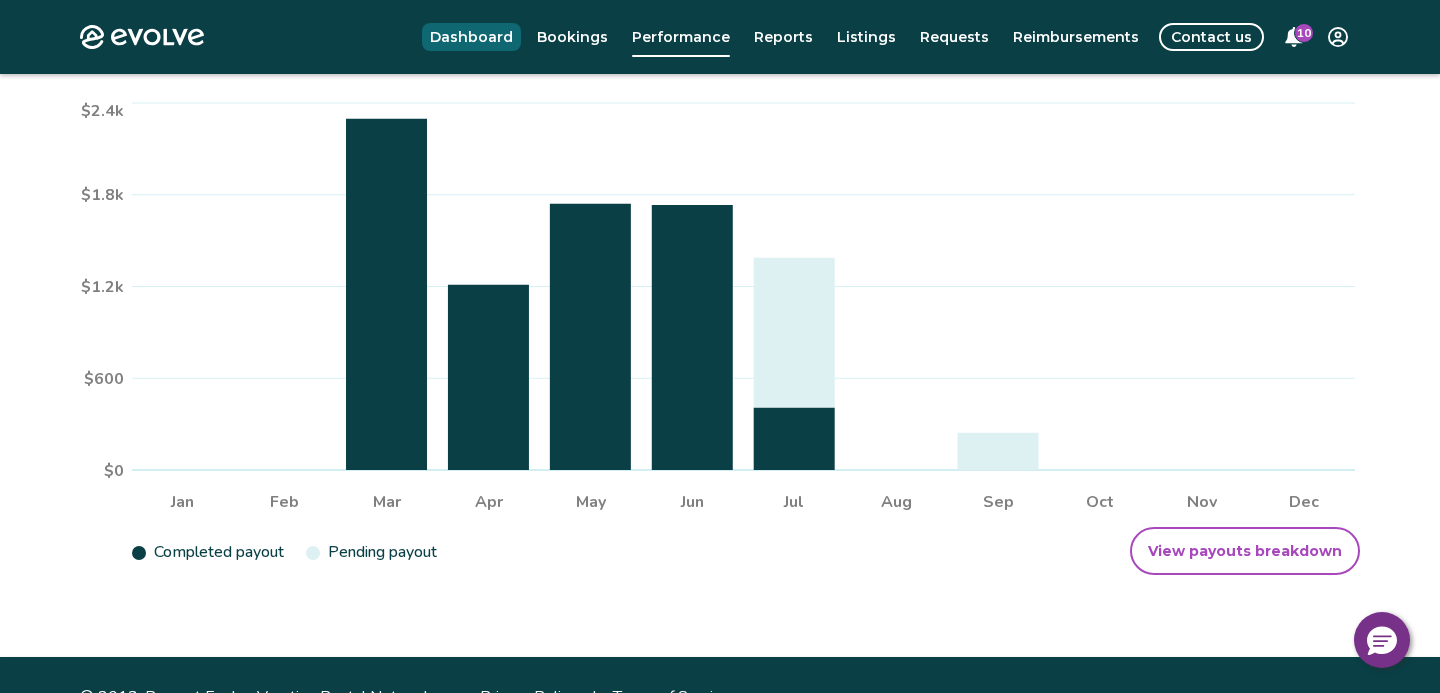 click on "Dashboard" at bounding box center (471, 37) 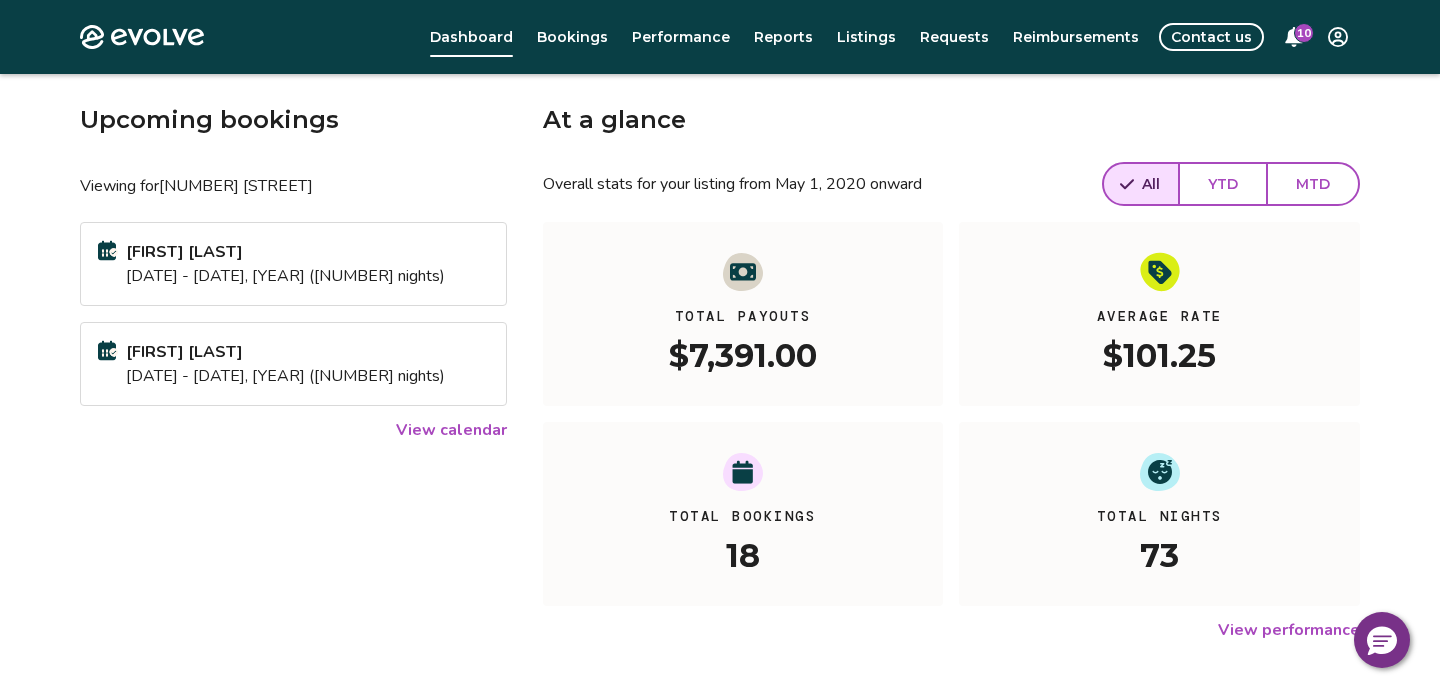 scroll, scrollTop: 85, scrollLeft: 0, axis: vertical 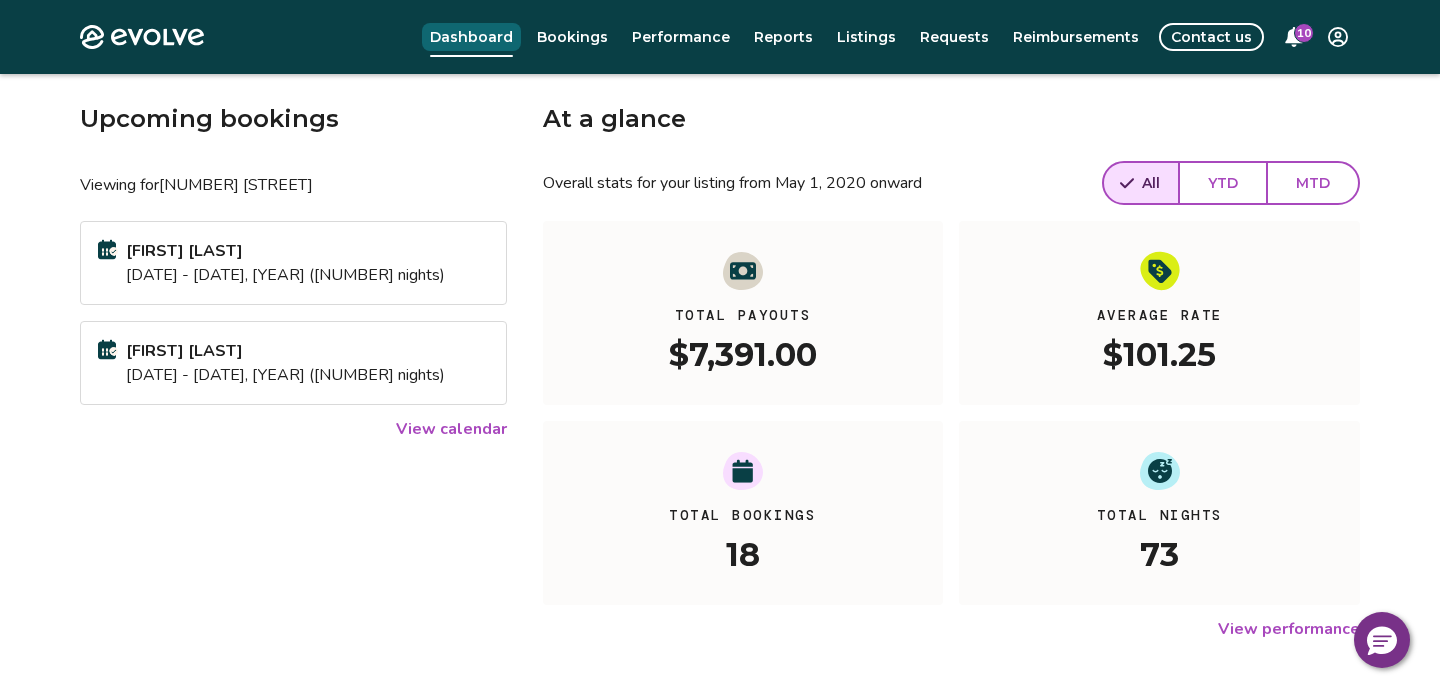 click on "Dashboard" at bounding box center [471, 37] 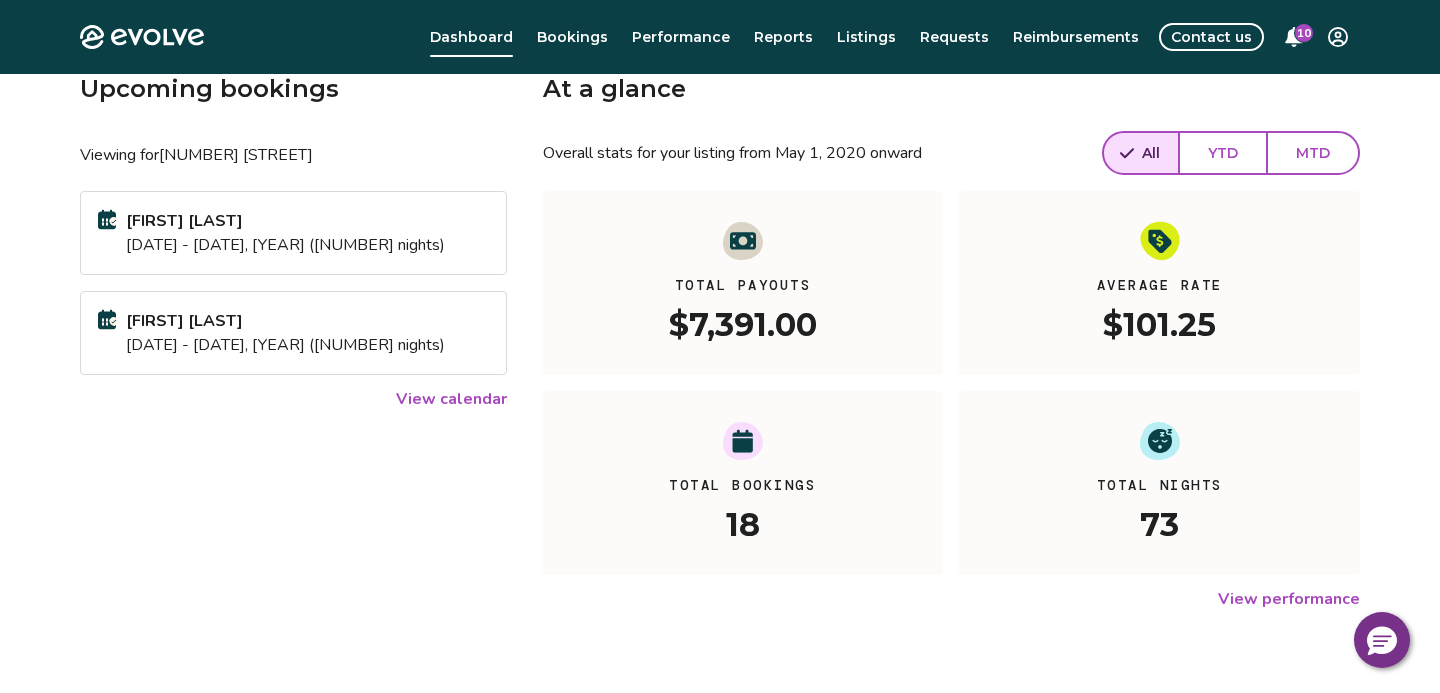scroll, scrollTop: 0, scrollLeft: 0, axis: both 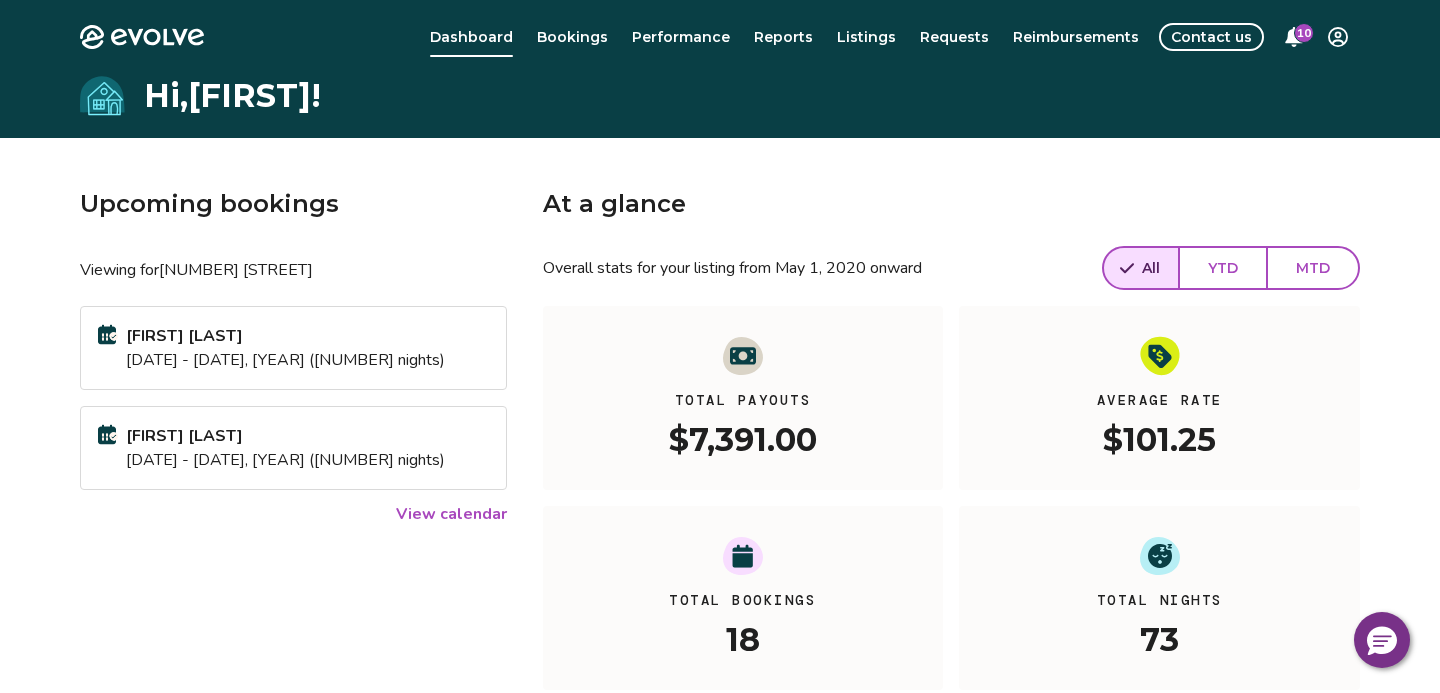 click on "10" at bounding box center (1304, 33) 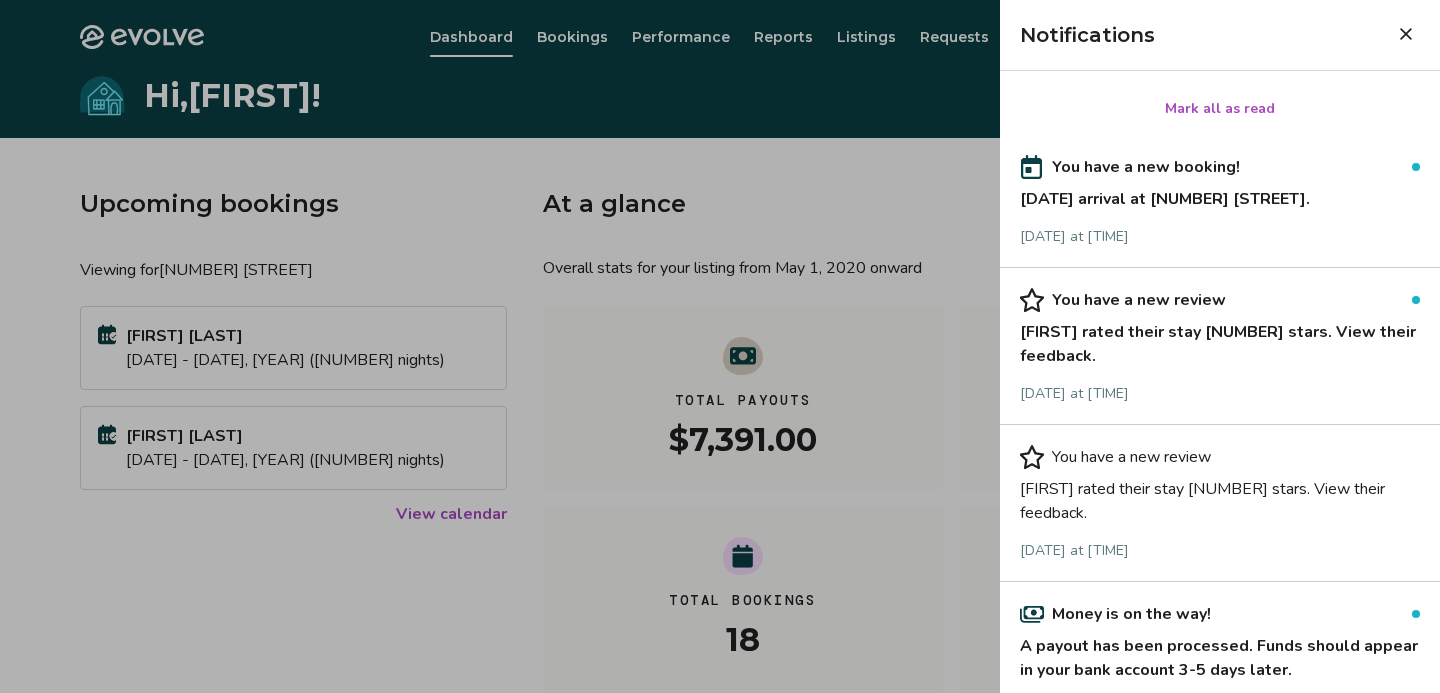 click 